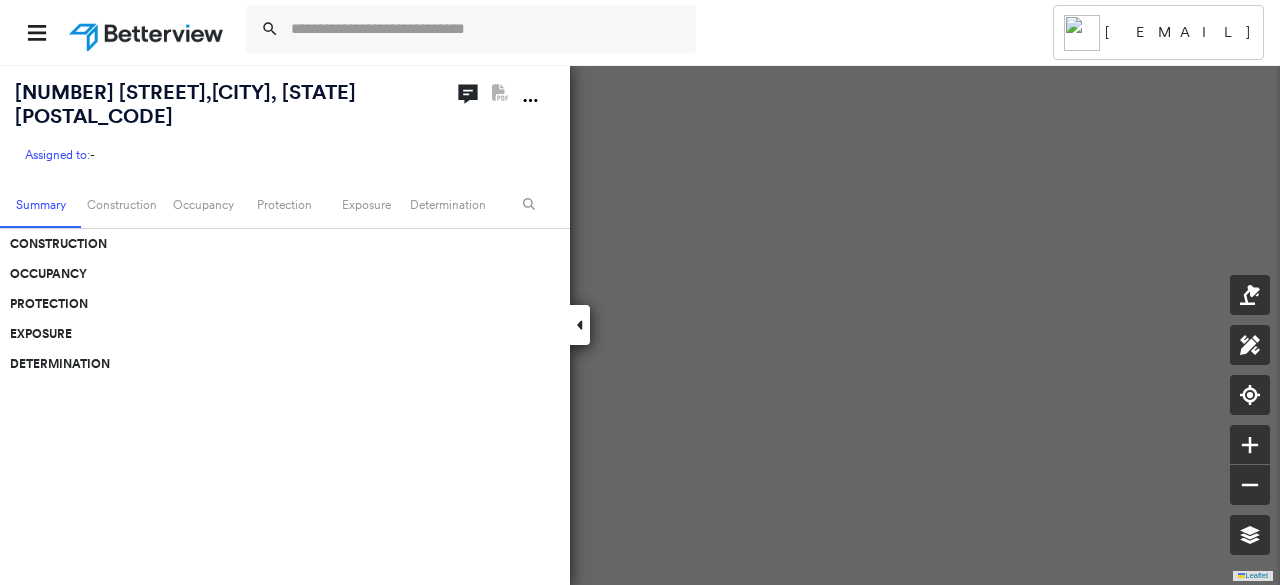 scroll, scrollTop: 0, scrollLeft: 0, axis: both 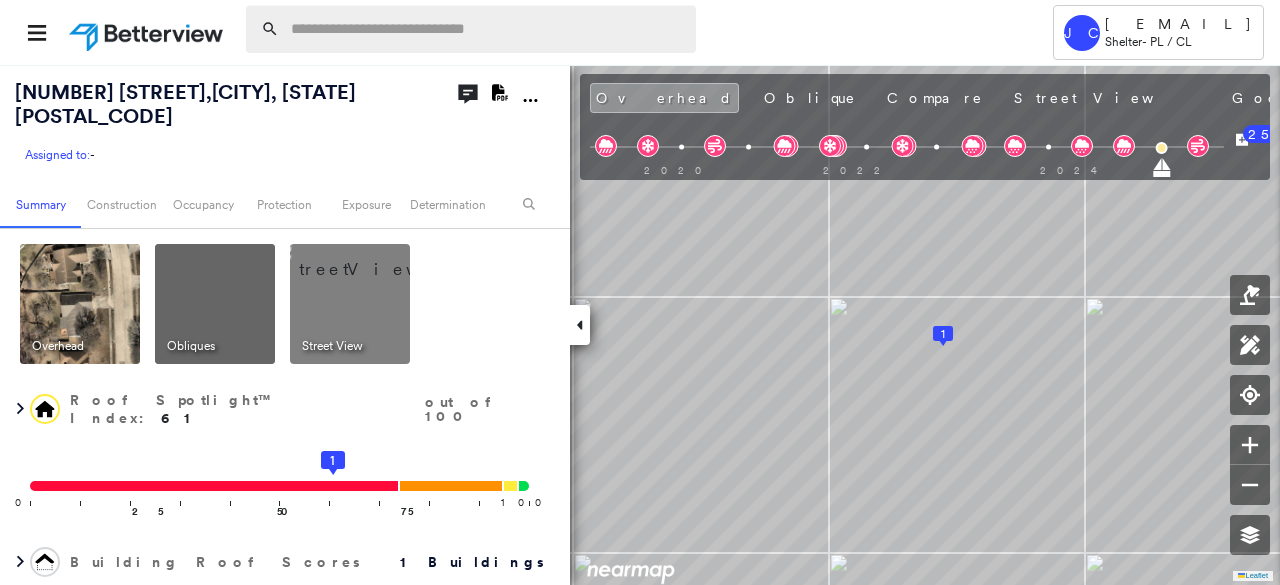 click at bounding box center [487, 29] 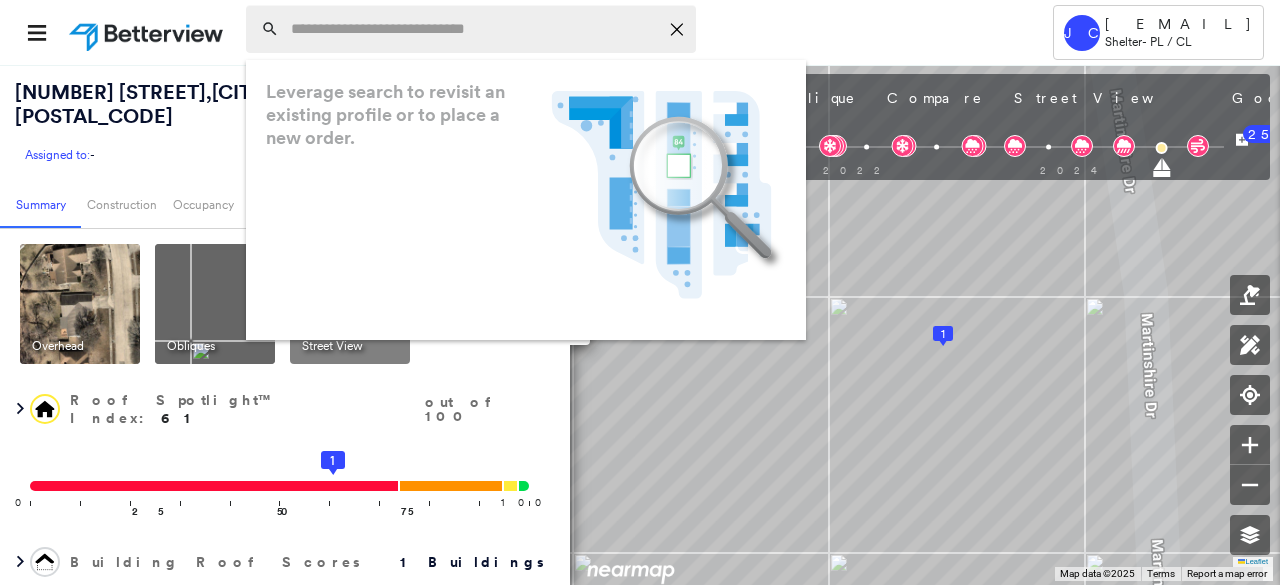 type on "*" 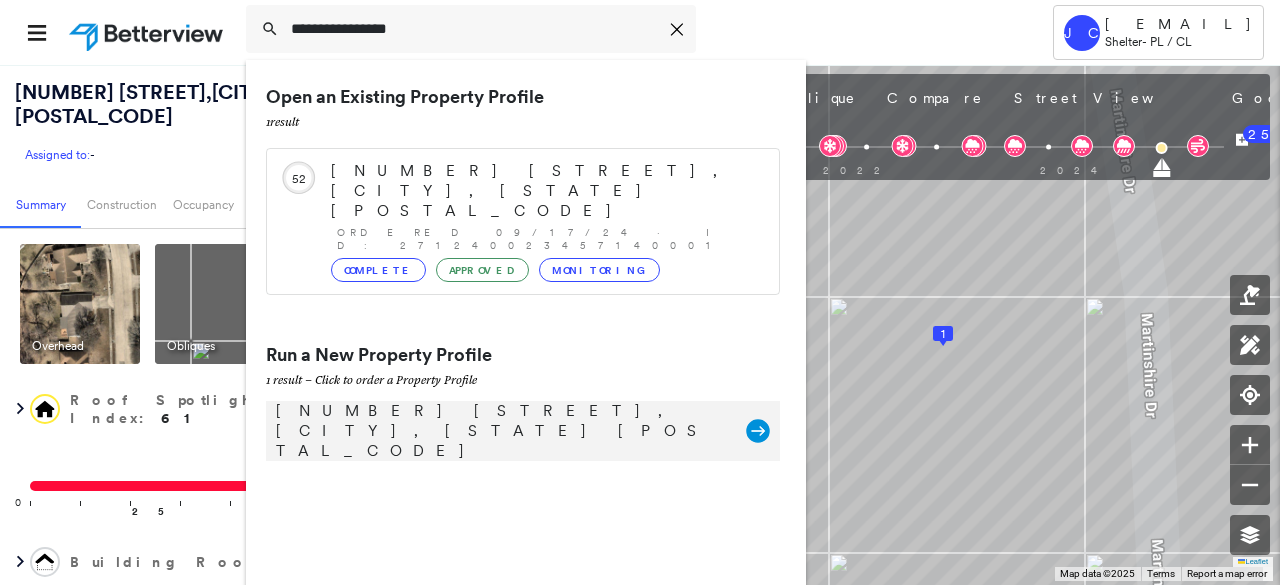 type on "**********" 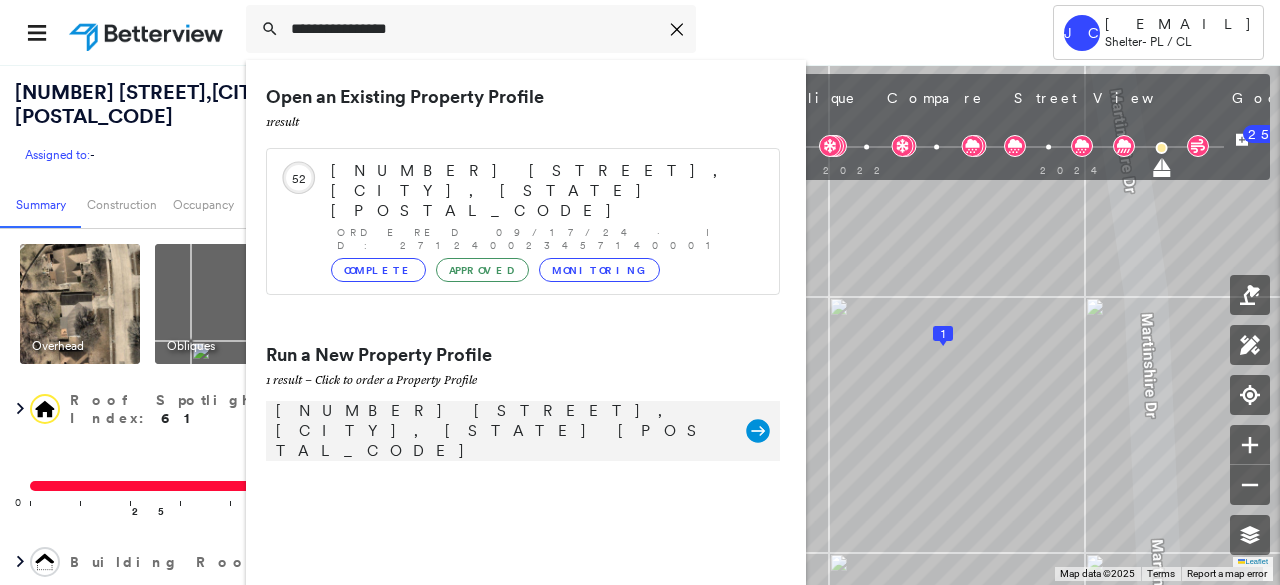 click 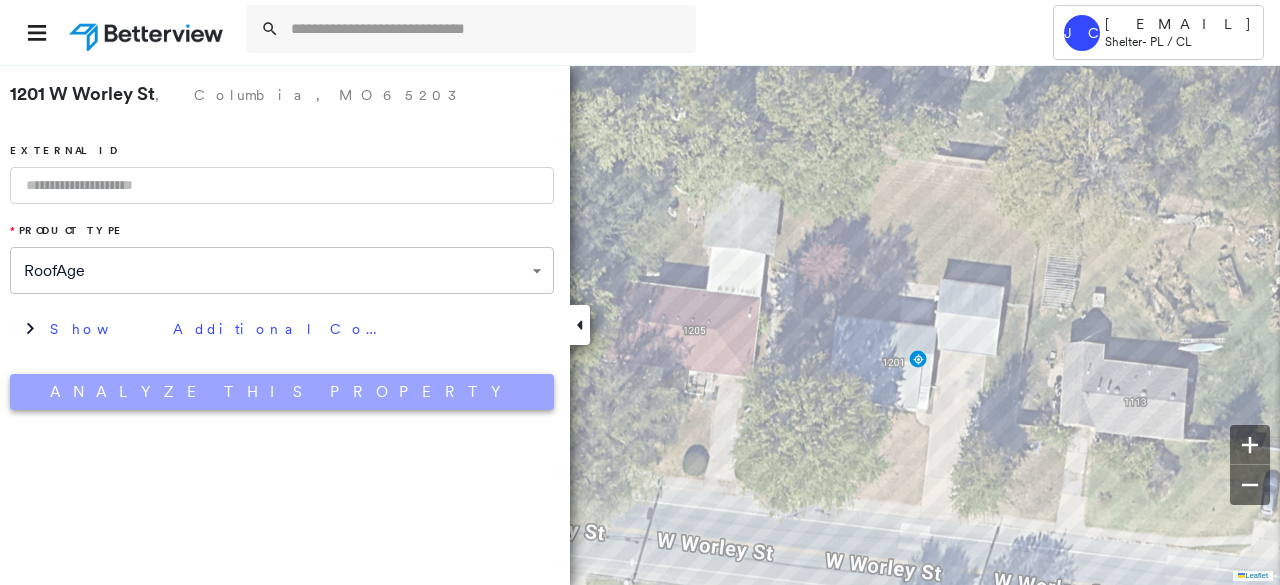 click on "Analyze This Property" at bounding box center (282, 392) 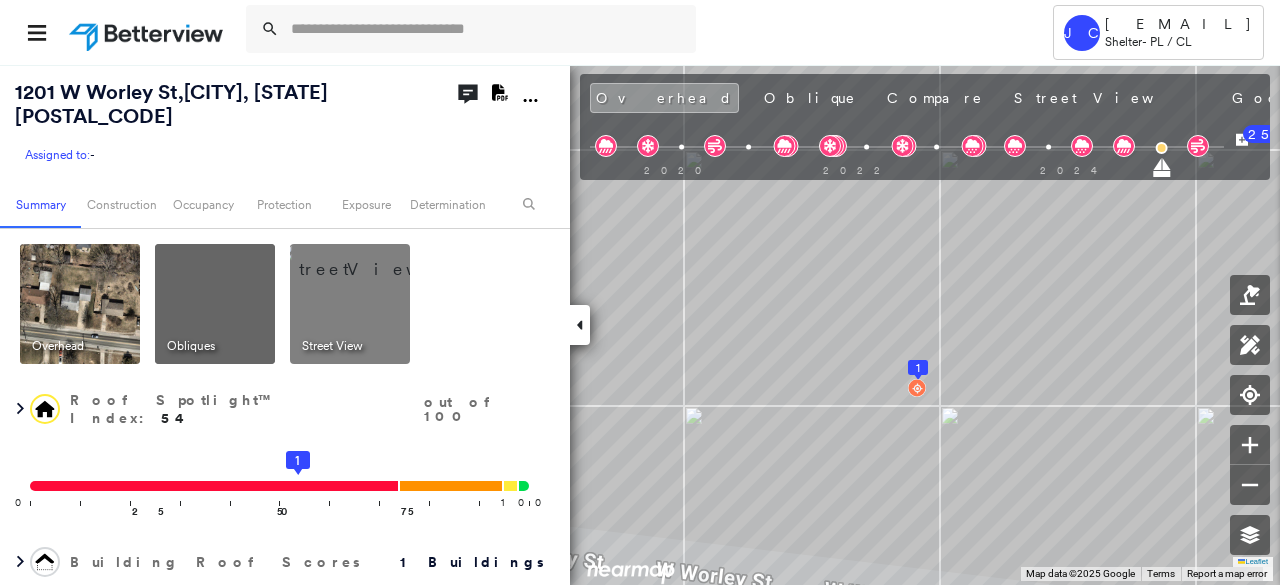 click on "Roof Spotlight™ Index :  54 out of 100 0 100 25 50 75 1" at bounding box center (282, 464) 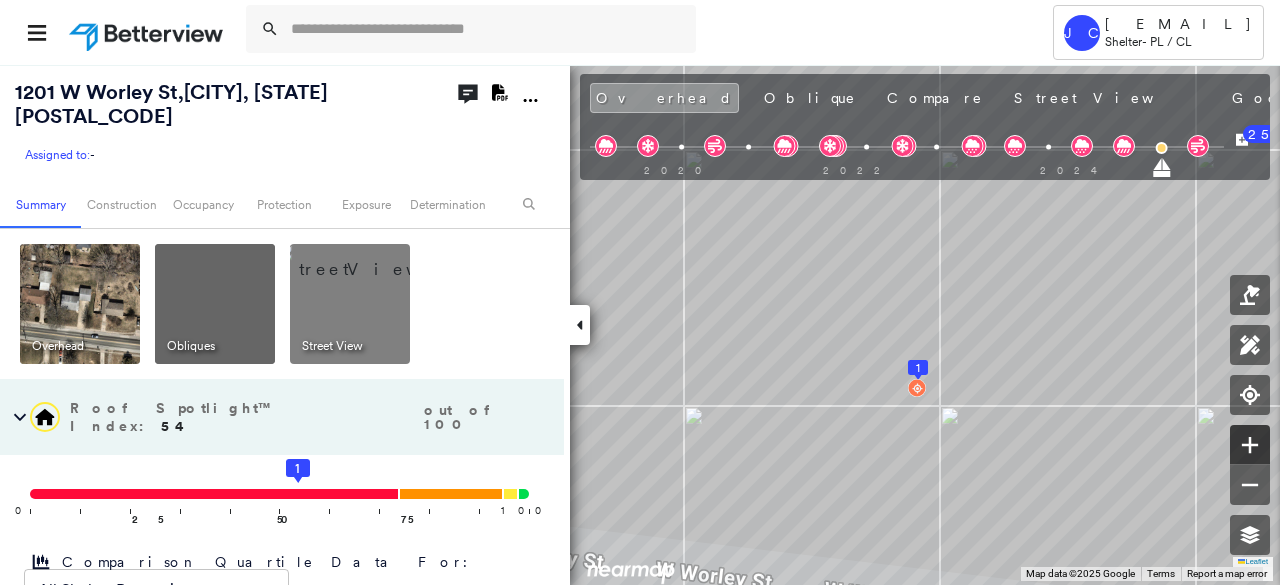 click 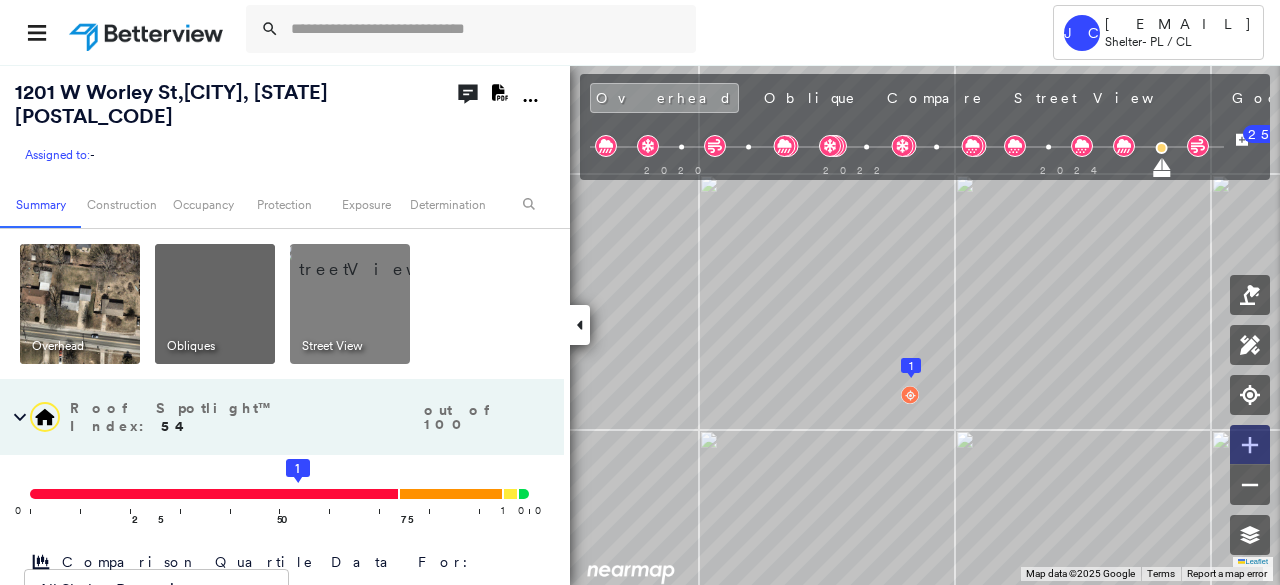 click 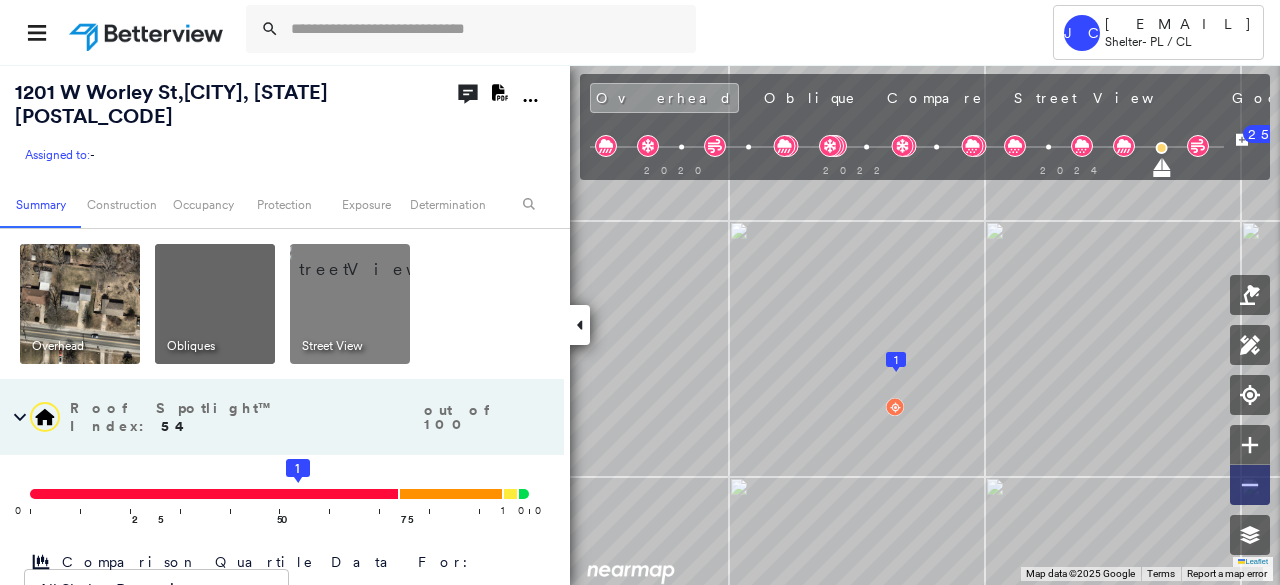 click 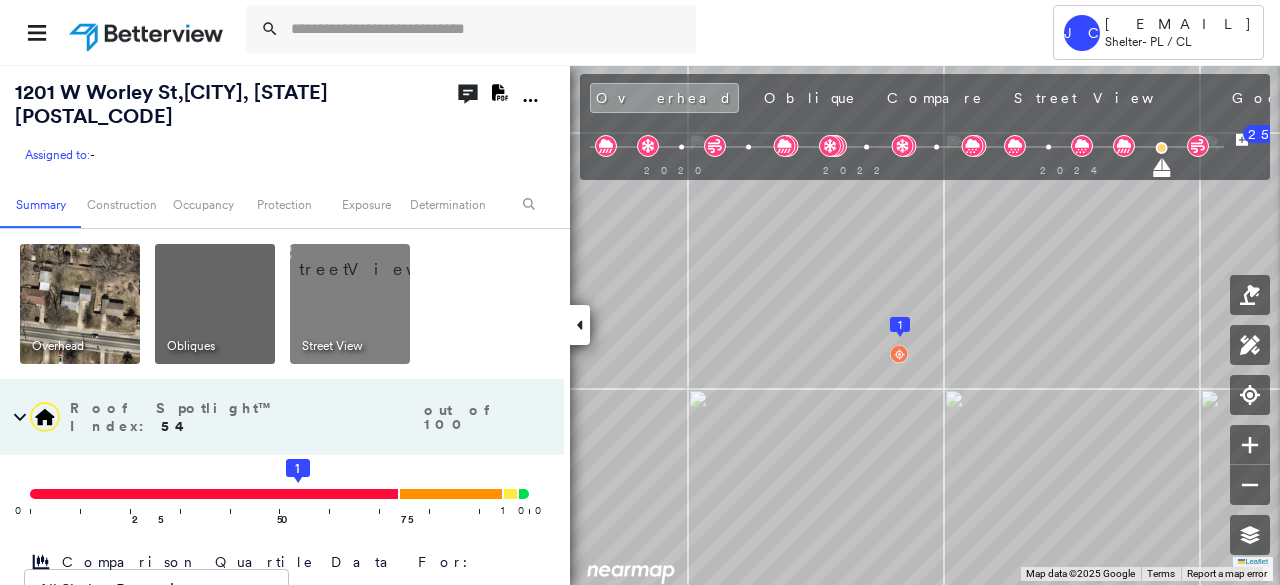 click at bounding box center [374, 259] 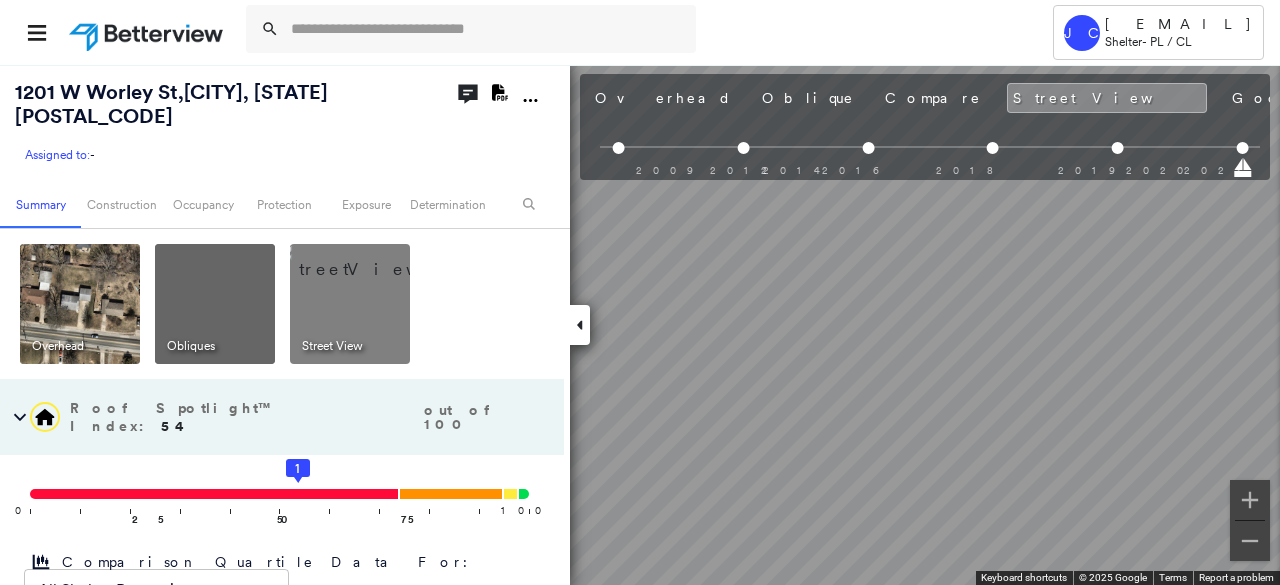 scroll, scrollTop: 0, scrollLeft: 318, axis: horizontal 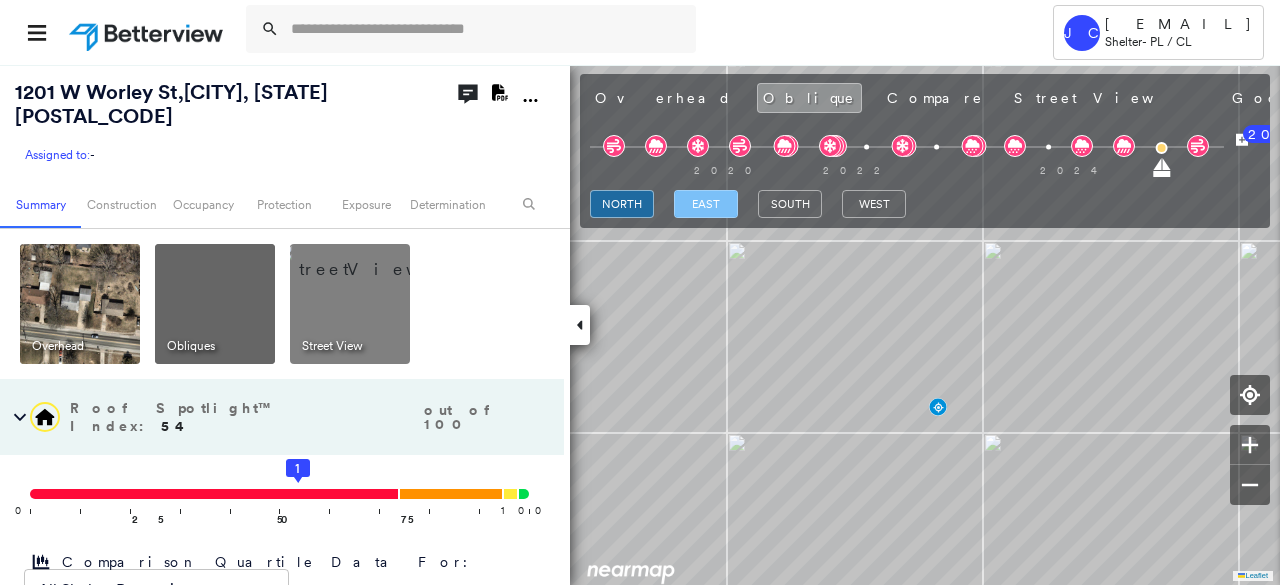 click on "east" at bounding box center (706, 204) 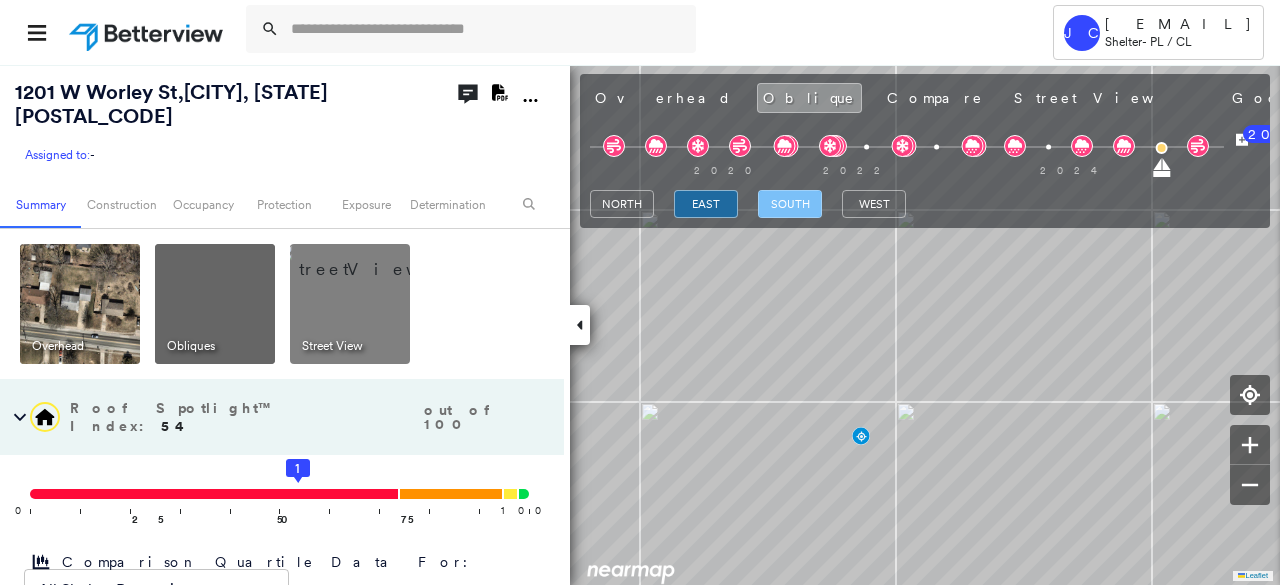 click on "south" at bounding box center [790, 204] 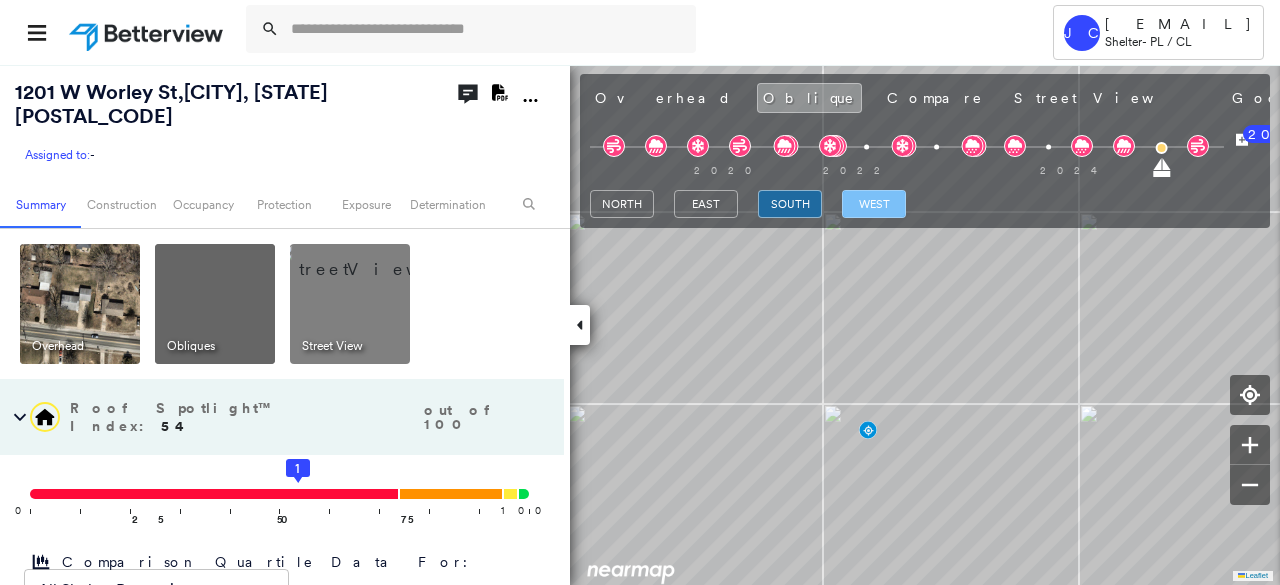 click on "west" at bounding box center (874, 204) 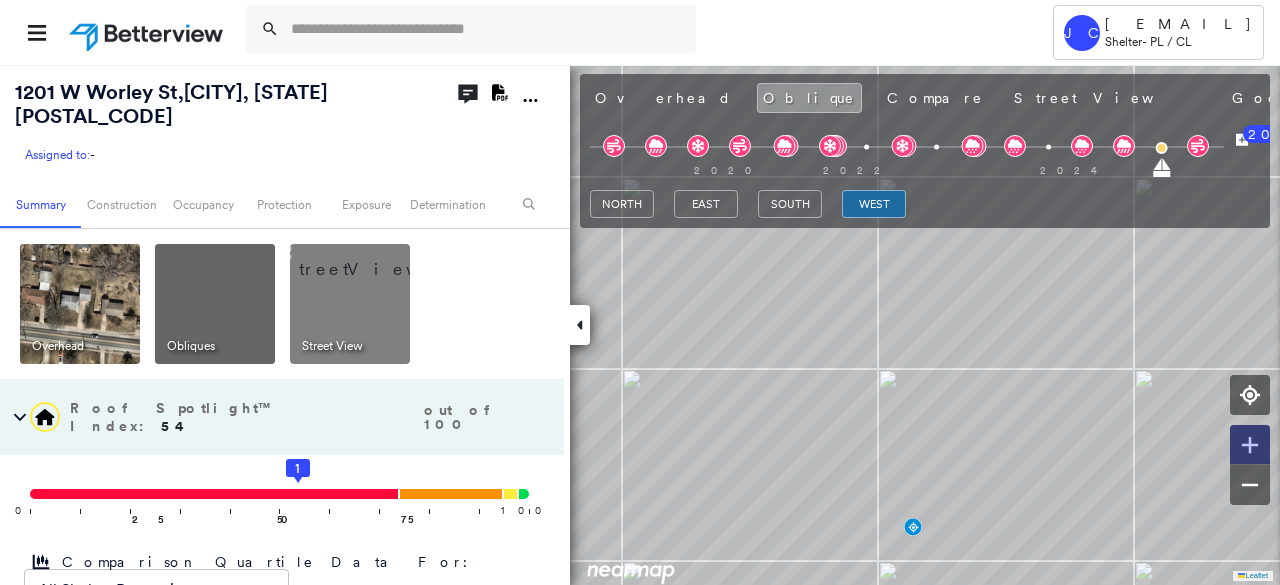 click 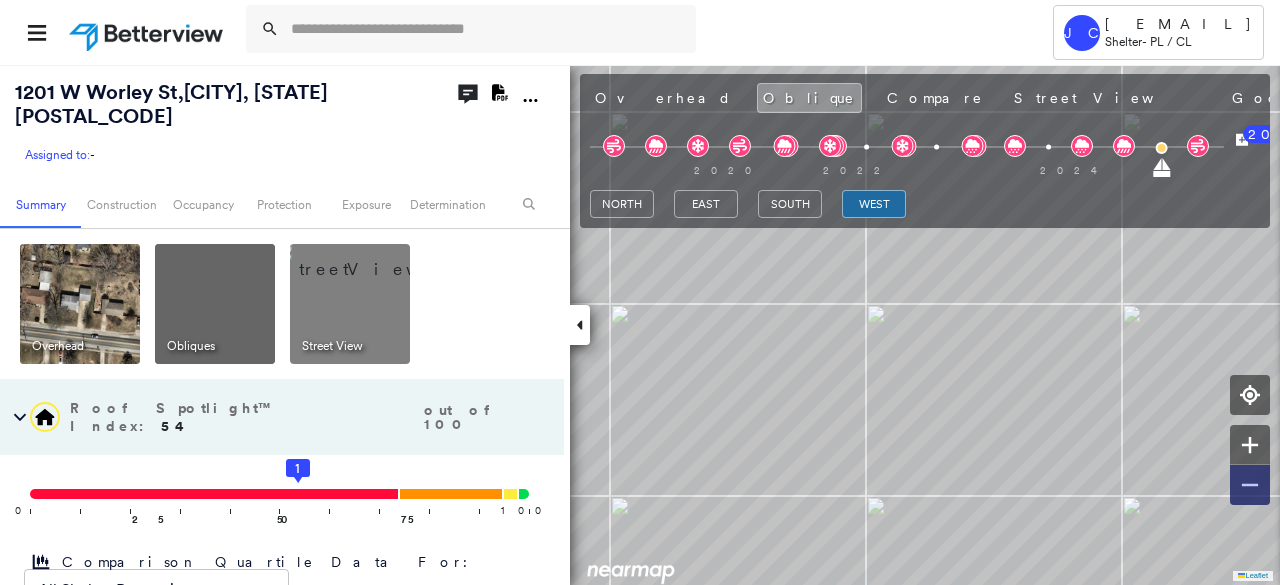 click 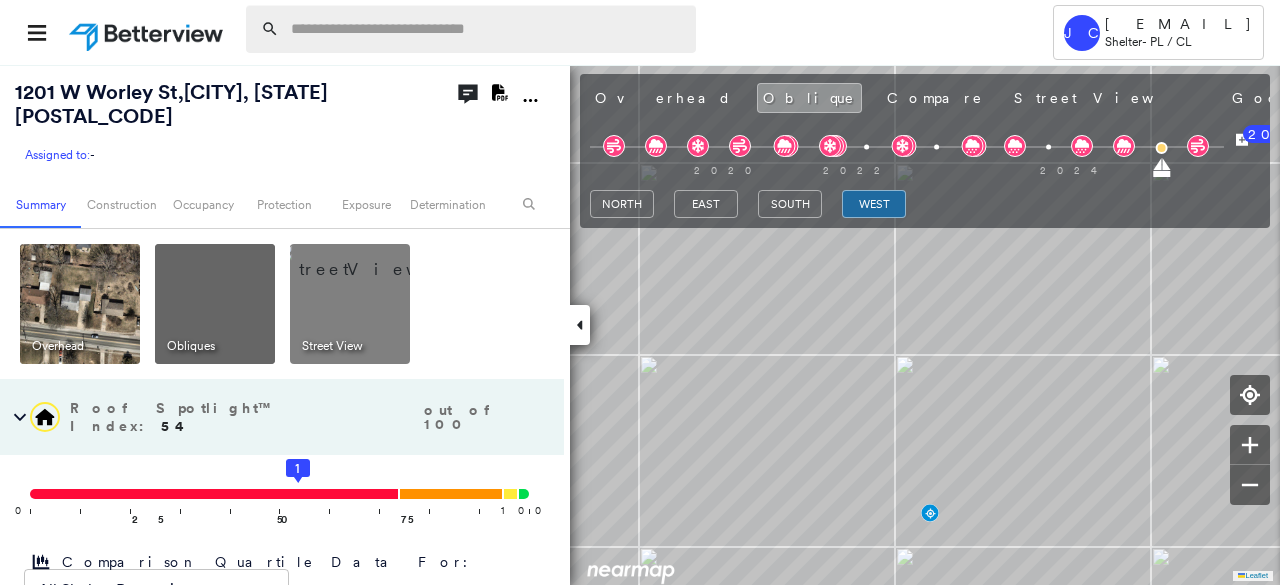 click at bounding box center [487, 29] 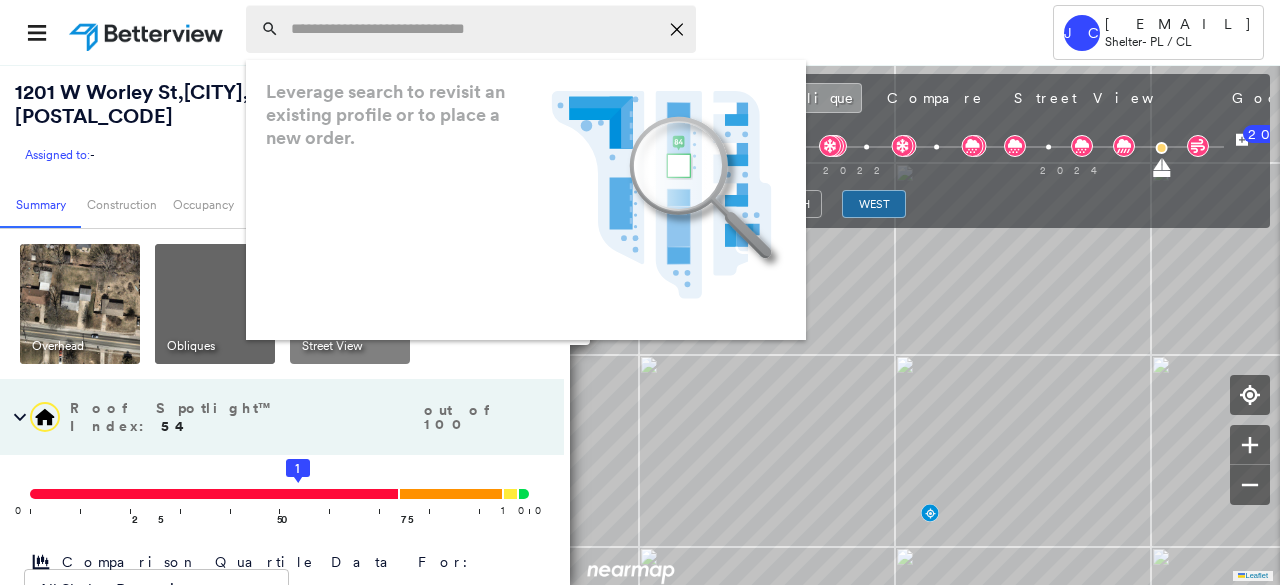 type on "*" 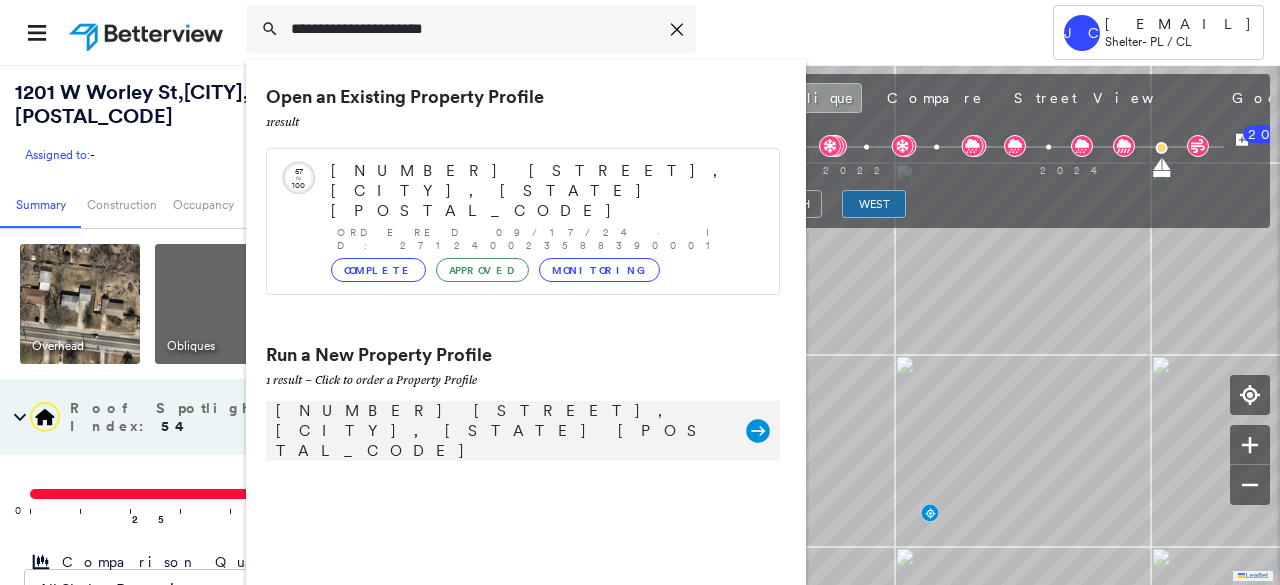 type on "**********" 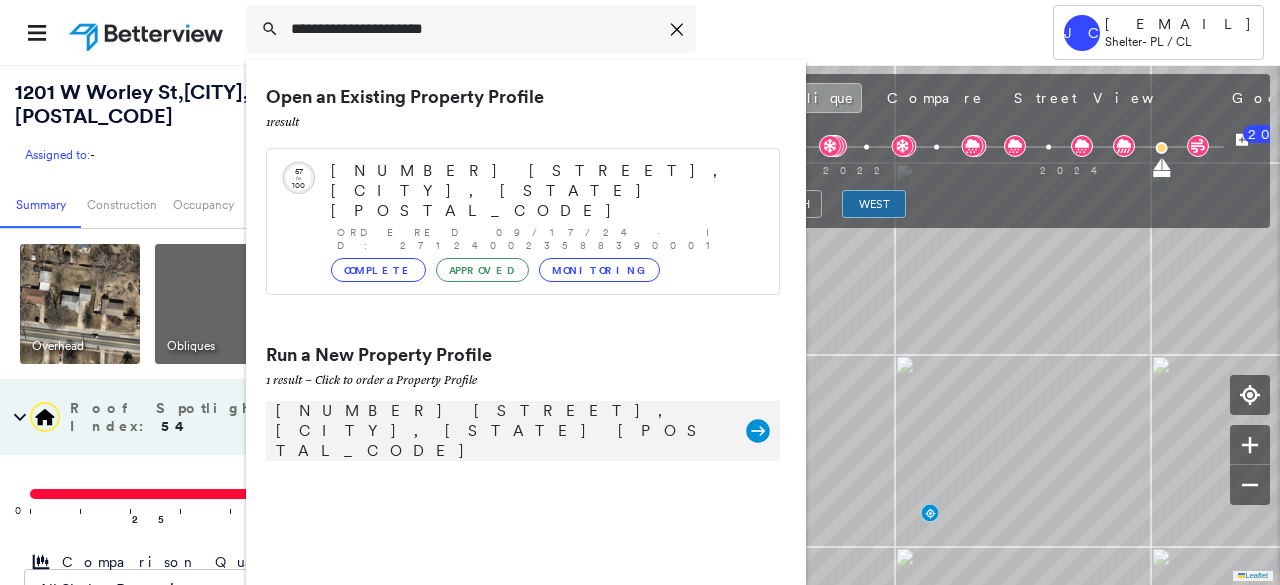 click 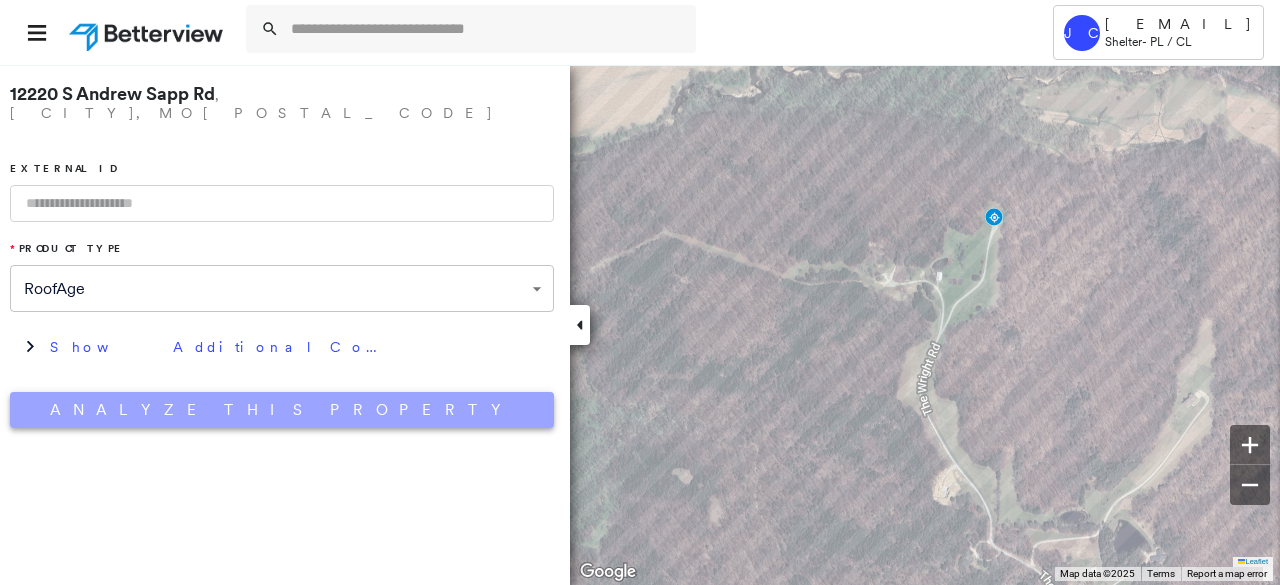 click on "Analyze This Property" at bounding box center [282, 410] 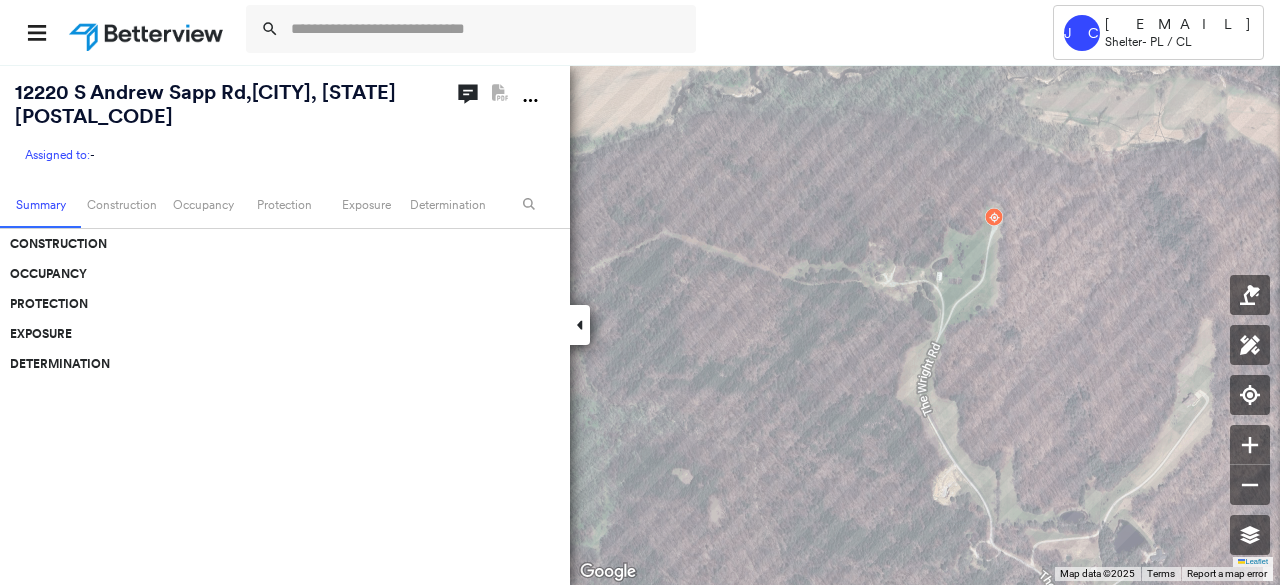 click on "Determination" at bounding box center [282, 544] 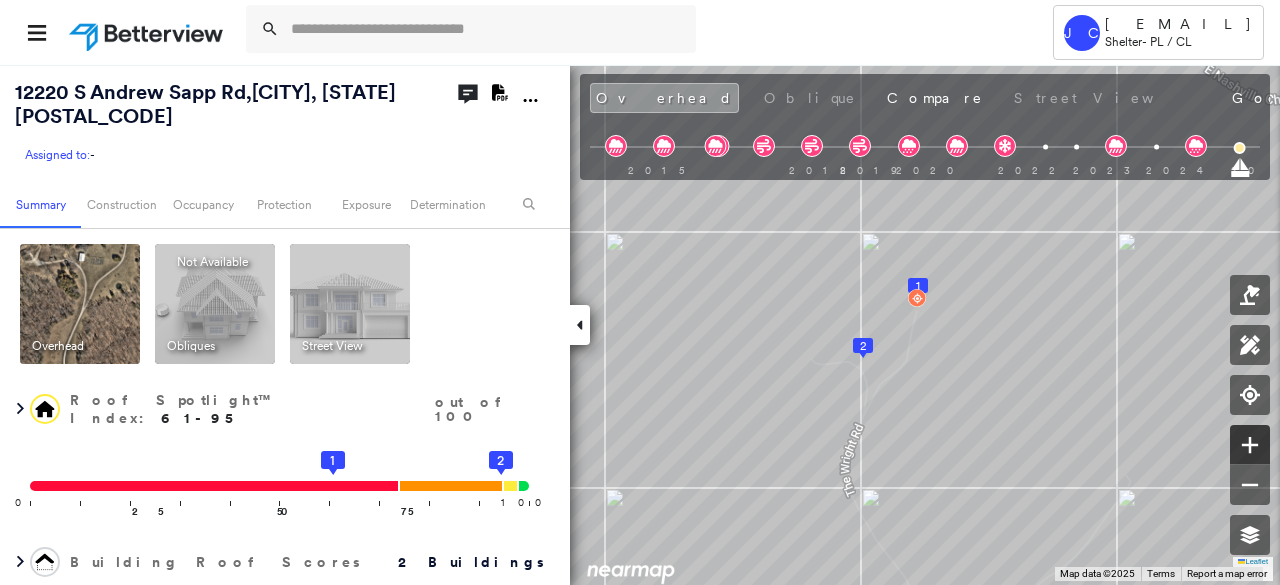 click 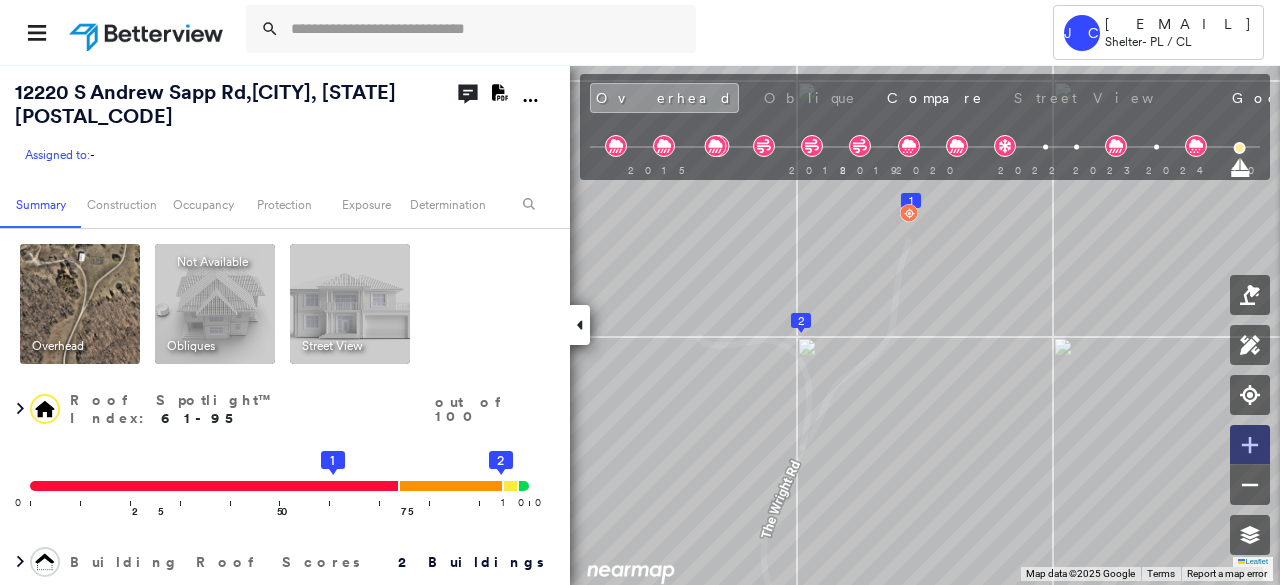 click 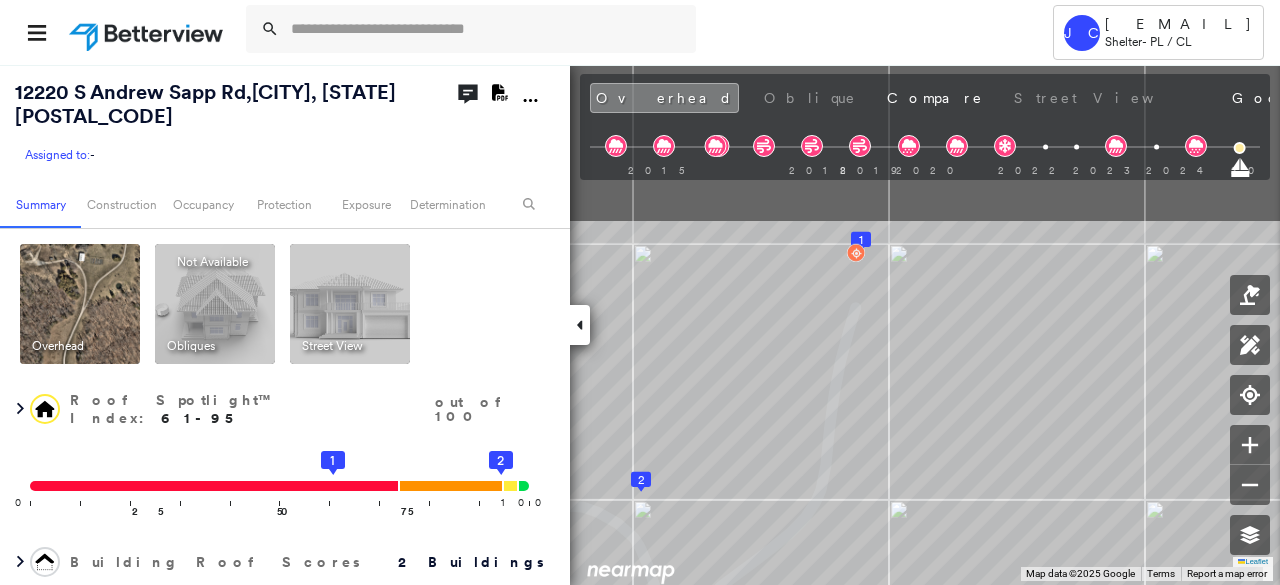 click on "Tower JC [EMAIL] Shelter  -   PL / CL [NUMBER] [STREET] ,  [CITY], [STATE] Assigned to:  - Assigned to:  - Assigned to:  - Open Comments Download PDF Report Summary Construction Occupancy Protection Exposure Determination Overhead Obliques Not Available ; Street View Roof Spotlight™ Index :  61-95 out of 100 0 100 25 50 75 1 2 Building Roof Scores 2 Buildings Policy Information Flags :  2 (0 cleared, 2 uncleared) Construction Roof Spotlights :  Zinc Staining, Staining, Tile or Shingle Staining, Translucent Roofing, Overhang and 3 more Property Features :  Junk and Wreckage, Water Hazard, Road (Drivable Surface), Asphalt, Nonwooden Construction Material and 6 more Roof Age :  All Buildings greater than 3 years old. 1 Building 1 :  3+ years 2 Building 2 :  3+ years Roof Size & Shape :  2 buildings  BuildZoom - Building Permit Data and Analysis Occupancy Place Detail Protection Exposure Fire Path FEMA Risk Index Wind Claim Predictor: Most Risky 1   out of  5 Additional Perils :    :" at bounding box center (640, 292) 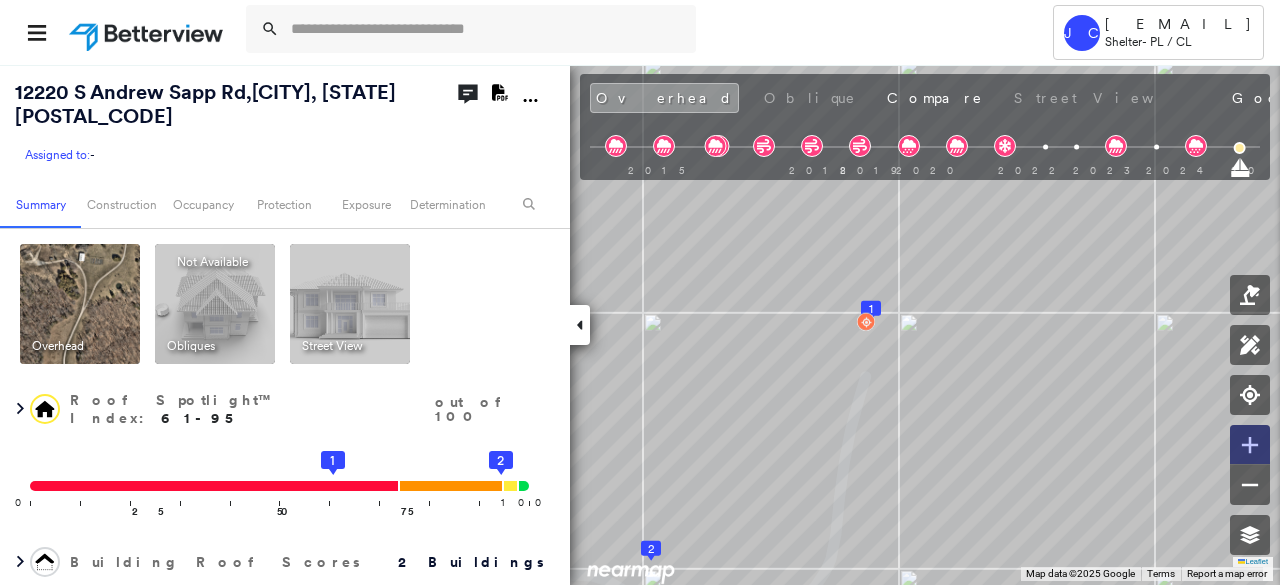 click 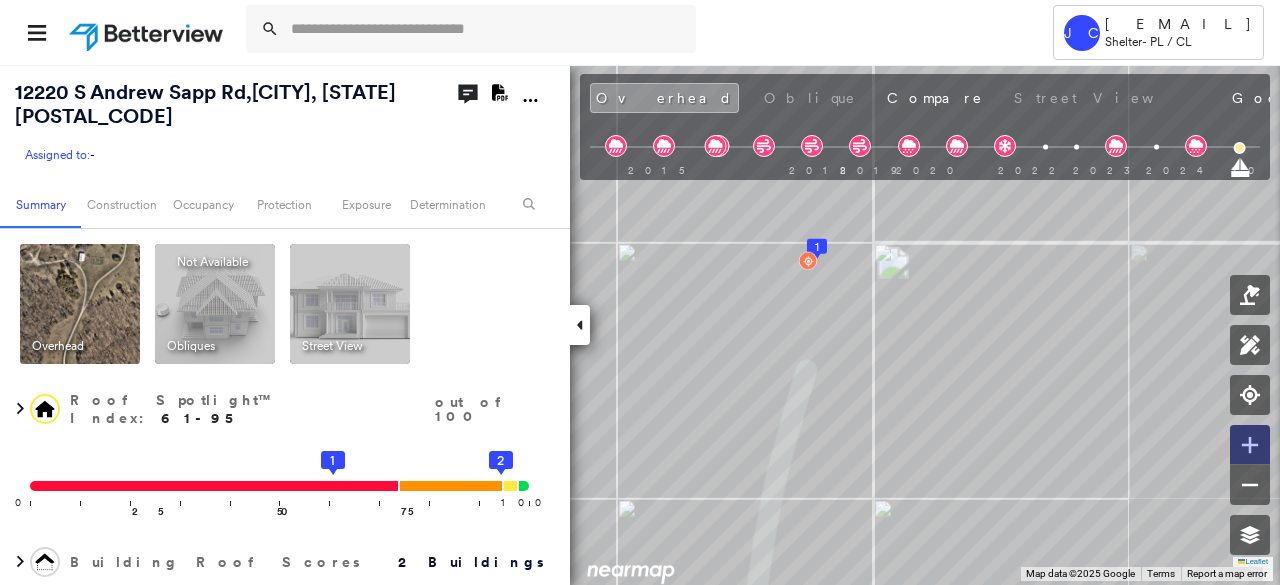 click 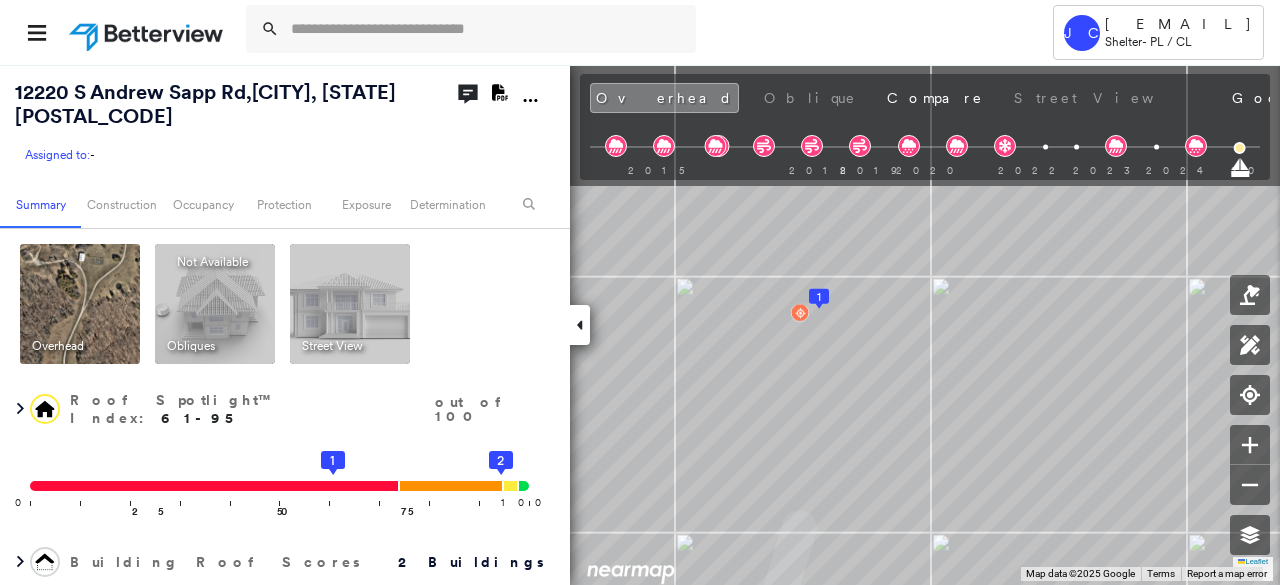 click on "1
2
Leaflet Keyboard shortcuts Map Data Map data ©2025 Google Map data ©2025 Google 5 m  Click to toggle between metric and imperial units Terms Report a map error To navigate, press the arrow keys." at bounding box center (640, 324) 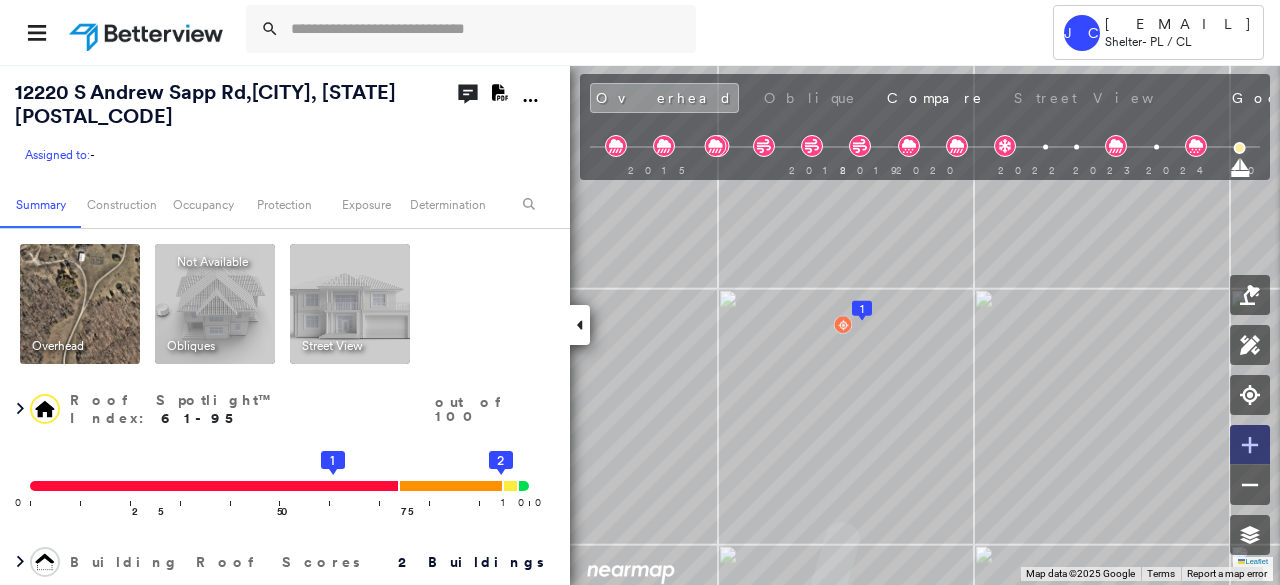 click 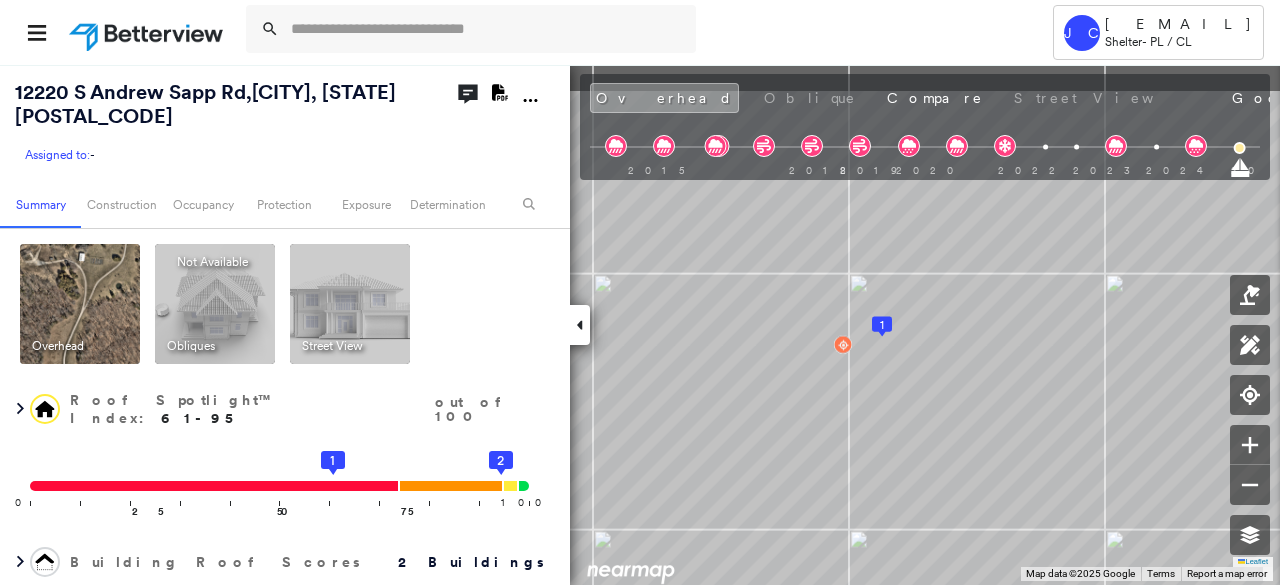 click on "[NUMBER] [STREET] ,  [CITY], [STATE] [POSTAL_CODE] Assigned to:  - Assigned to:  - Assigned to:  - Open Comments Download PDF Report Summary Construction Occupancy Protection Exposure Determination Overhead Obliques Not Available ; Street View Roof Spotlight™ Index :  61-95 out of 100 0 100 25 50 75 1 2 Building Roof Scores 2 Buildings Policy Information Flags :  2 (0 cleared, 2 uncleared) Construction Roof Spotlights :  Zinc Staining, Staining, Tile or Shingle Staining, Translucent Roofing, Overhang and 3 more Property Features :  Junk and Wreckage, Water Hazard, Road (Drivable Surface), Asphalt, Nonwooden Construction Material and 6 more Roof Age :  All Buildings greater than 3 years old. 1 Building 1 :  3+ years 2 Building 2 :  3+ years Roof Size & Shape :  2 buildings  BuildZoom - Building Permit Data and Analysis Occupancy Place Detail Protection Exposure Fire Path FEMA Risk Index Wind Claim Predictor: Most Risky 1   out of  5 Additional Perils Proximity Alerts :  Chimney Tree Fall Risk:  Present   Flags :" at bounding box center [640, 324] 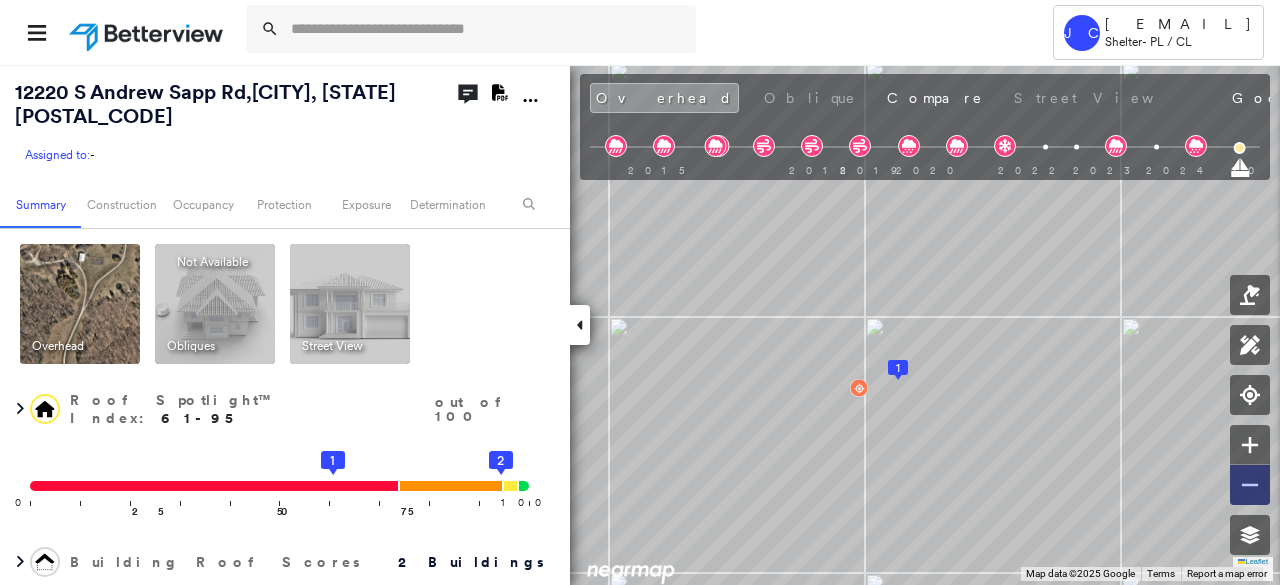 click 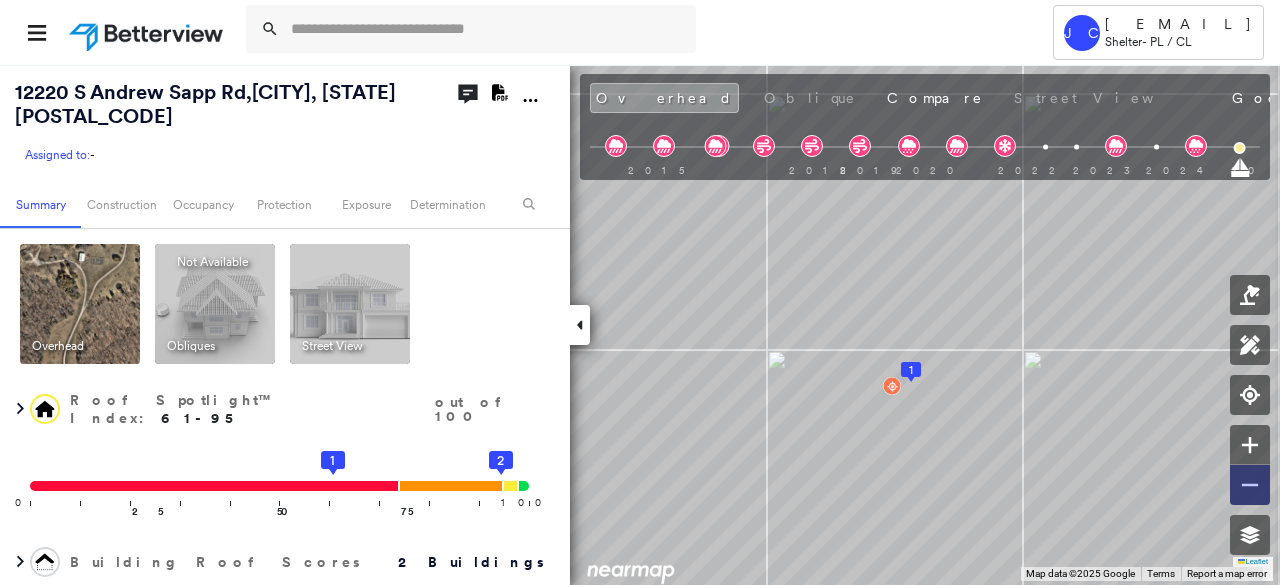 click 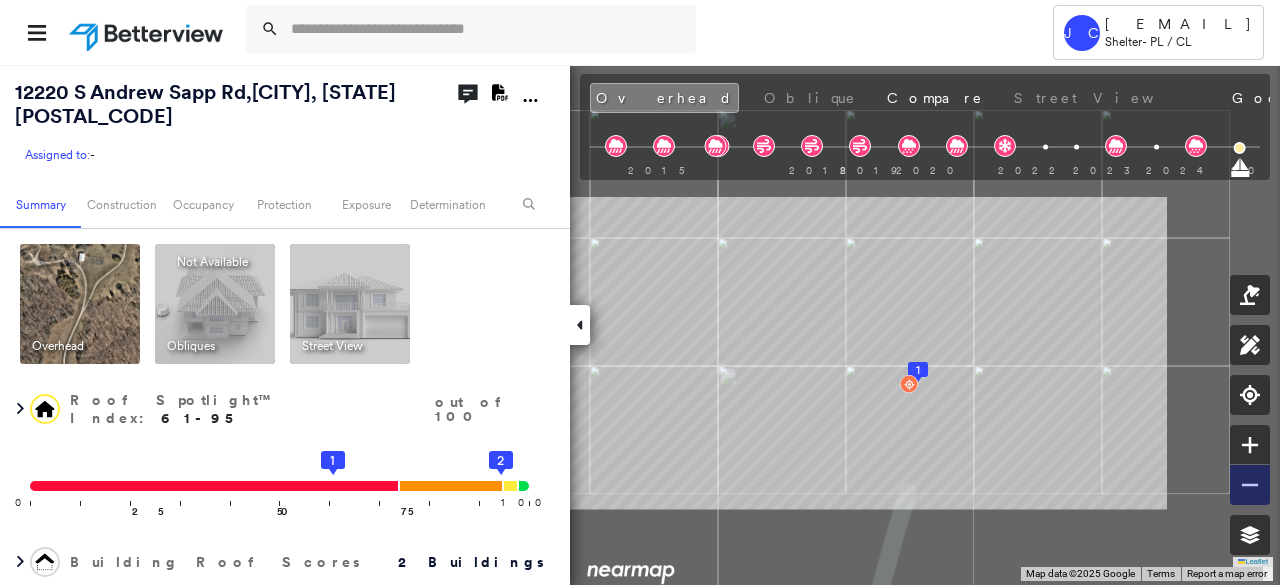 click 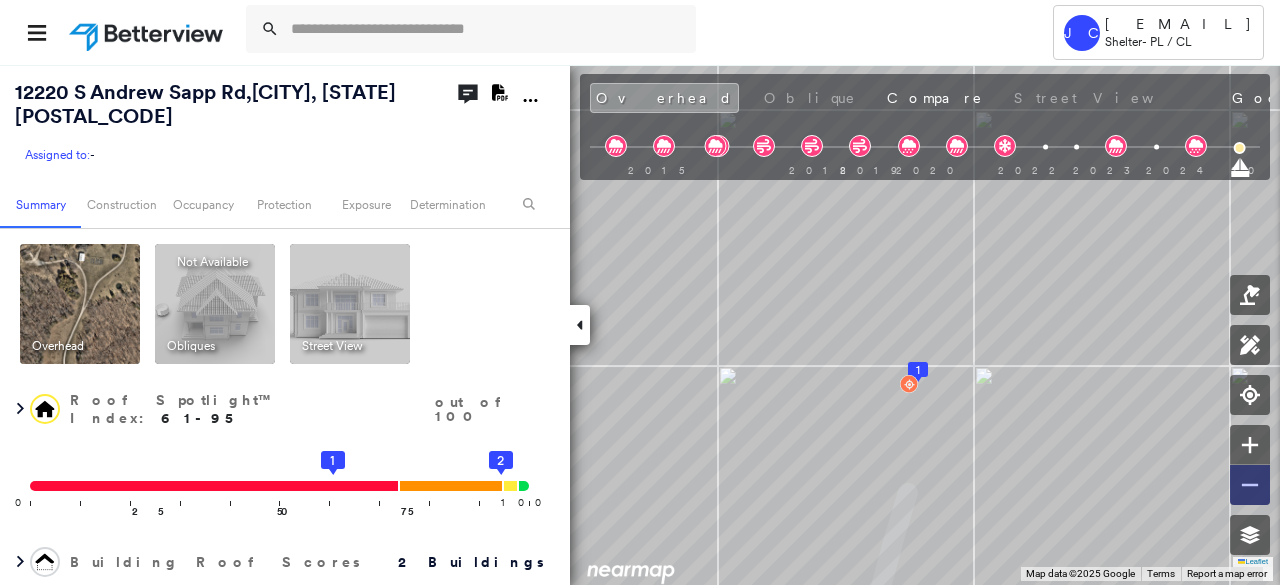 click 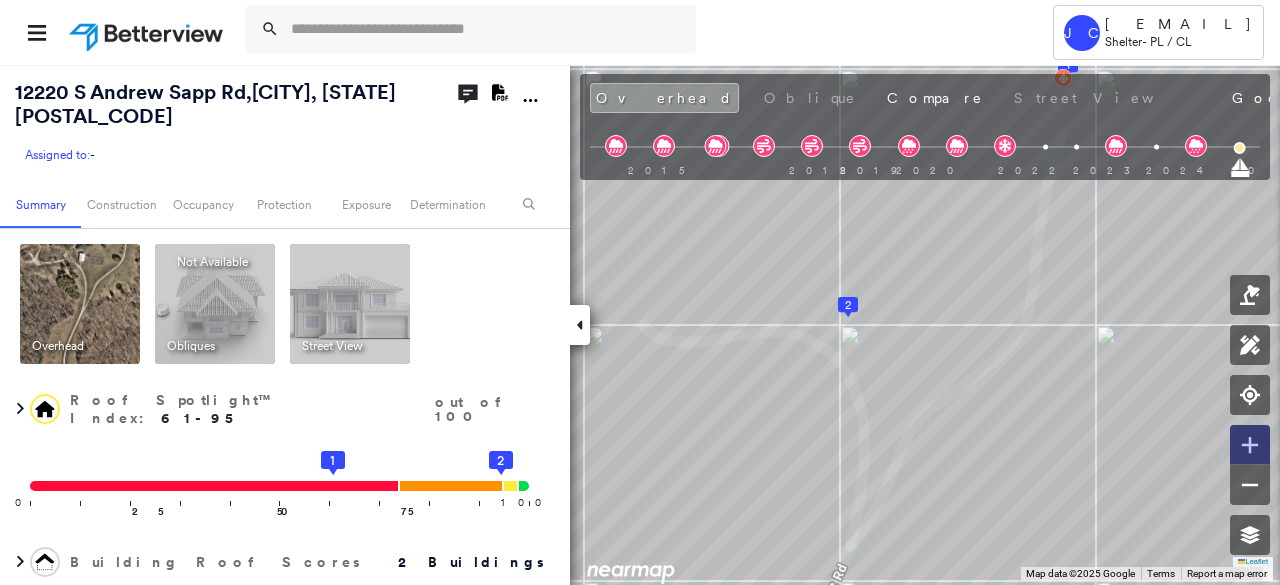 click 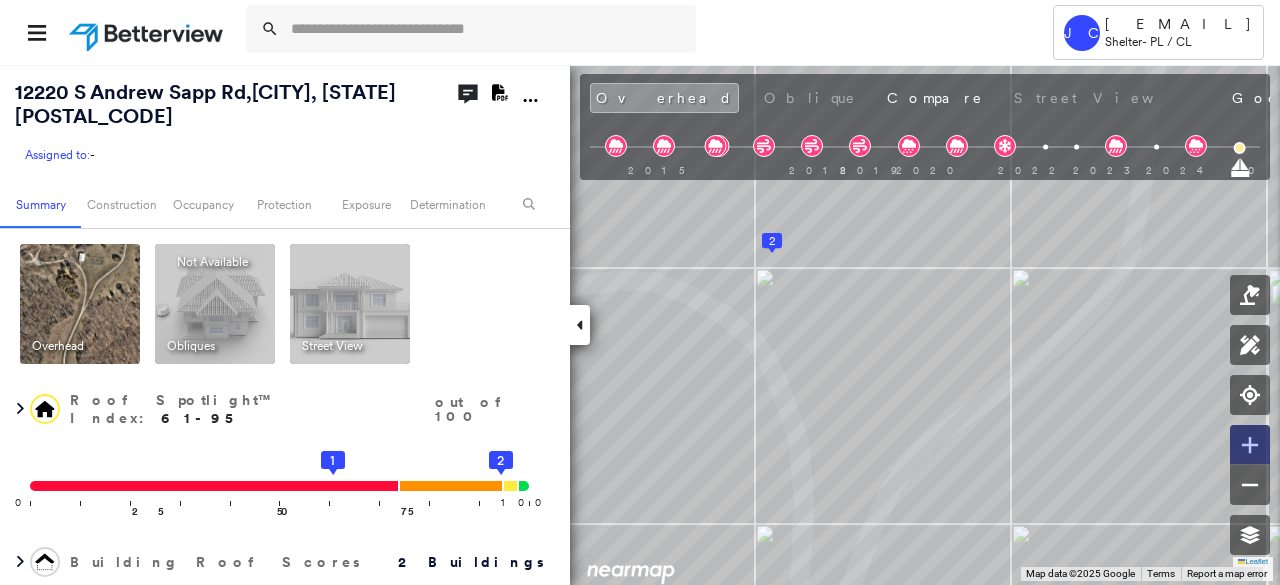 click 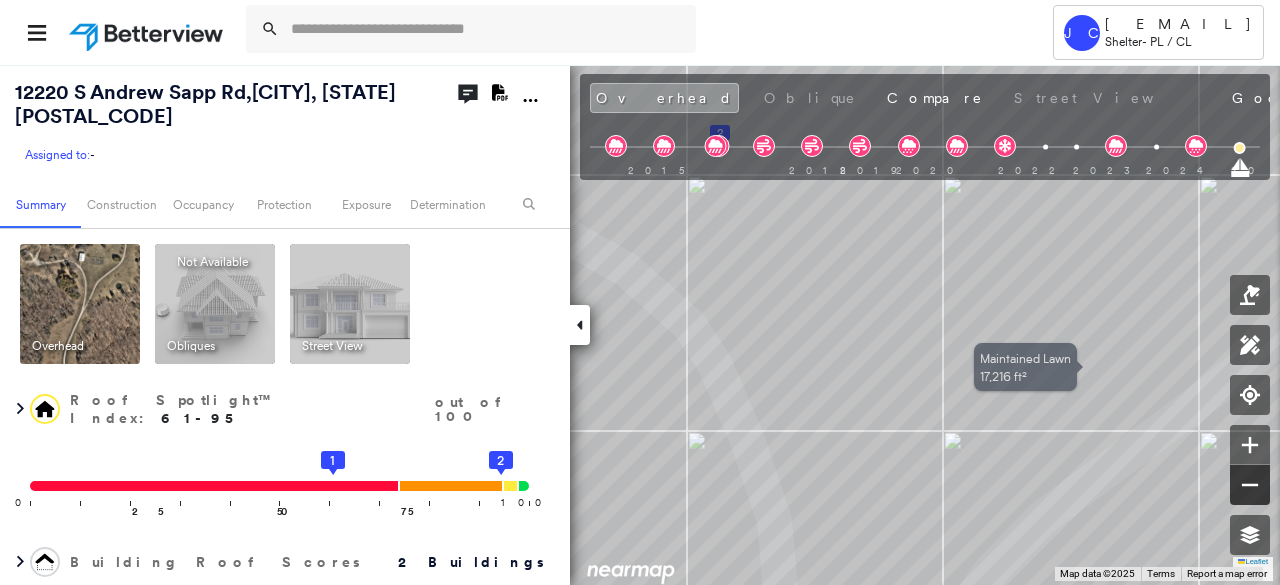 click on "[NUMBER]
[NUMBER]
Maintained Lawn 17,216 ft²   Leaflet Keyboard shortcuts Map Data Map data ©2025 Map data ©2025 5 m  Click to toggle between metric and imperial units Terms Report a map error To navigate, press the arrow keys." at bounding box center (640, 324) 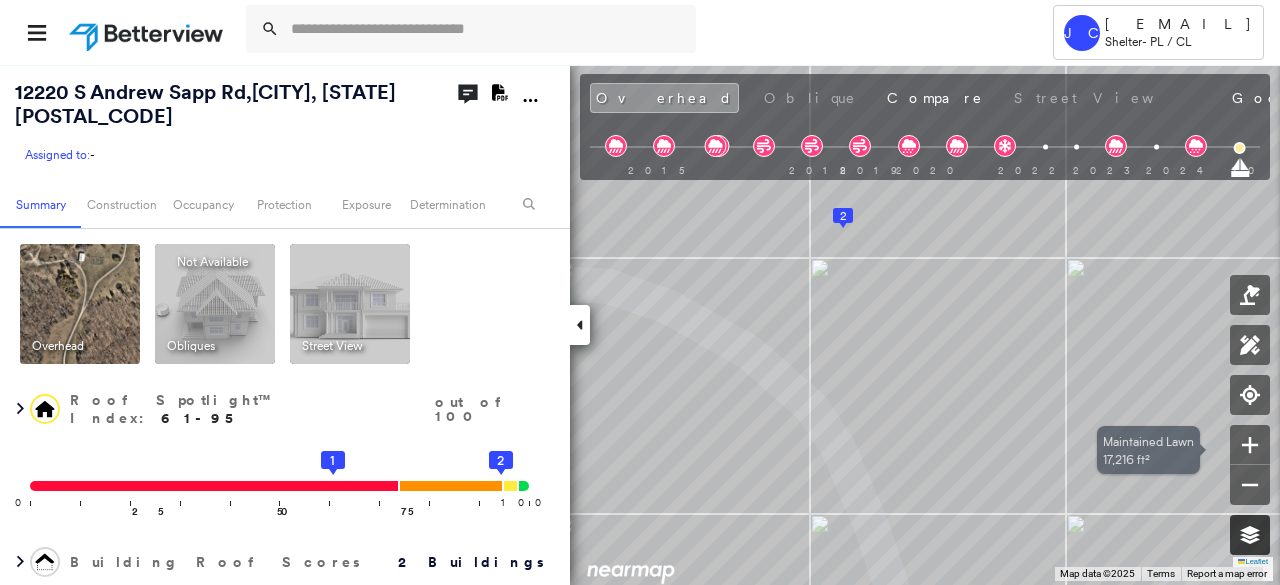click on "[NUMBER] [STREET] ,  [CITY], [STATE] [POSTAL_CODE] Assigned to:  - Assigned to:  - Assigned to:  - Open Comments Download PDF Report Summary Construction Occupancy Protection Exposure Determination Overhead Obliques Not Available ; Street View Roof Spotlight™ Index :  61-95 out of 100 0 100 25 50 75 1 2 Building Roof Scores 2 Buildings Policy Information Flags :  2 (0 cleared, 2 uncleared) Construction Roof Spotlights :  Zinc Staining, Staining, Tile or Shingle Staining, Translucent Roofing, Overhang and 3 more Property Features :  Junk and Wreckage, Water Hazard, Road (Drivable Surface), Asphalt, Nonwooden Construction Material and 6 more Roof Age :  All Buildings greater than 3 years old. 1 Building 1 :  3+ years 2 Building 2 :  3+ years Roof Size & Shape :  2 buildings  BuildZoom - Building Permit Data and Analysis Occupancy Place Detail Protection Exposure Fire Path FEMA Risk Index Wind Claim Predictor: Most Risky 1   out of  5 Additional Perils Proximity Alerts :  Chimney Tree Fall Risk:  Present   Flags :" at bounding box center [640, 324] 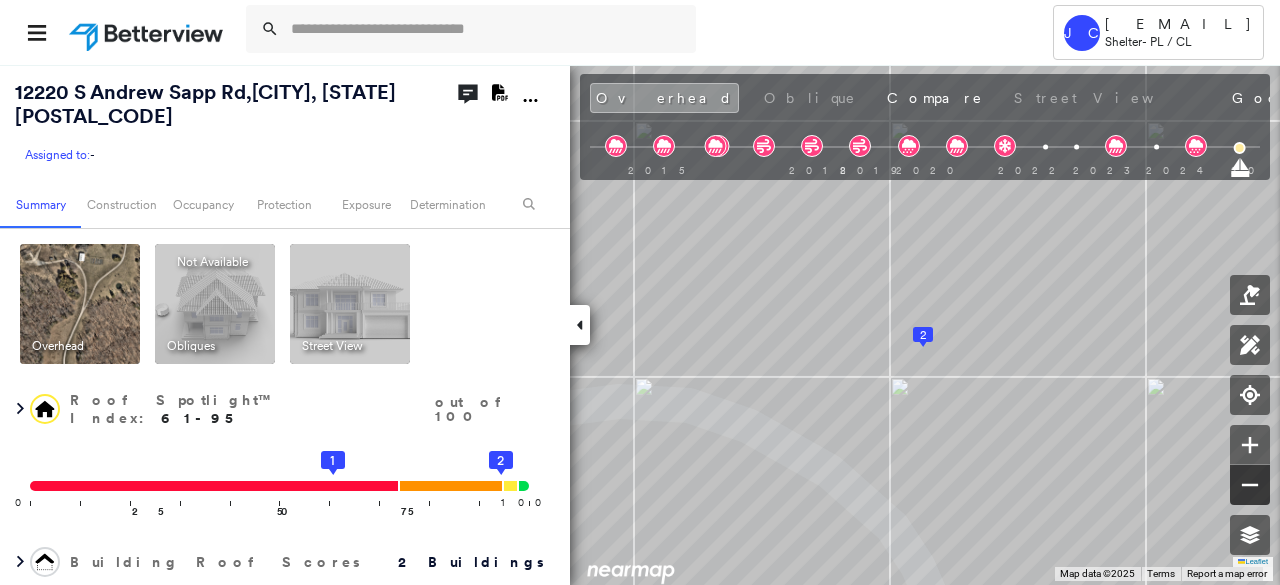 click 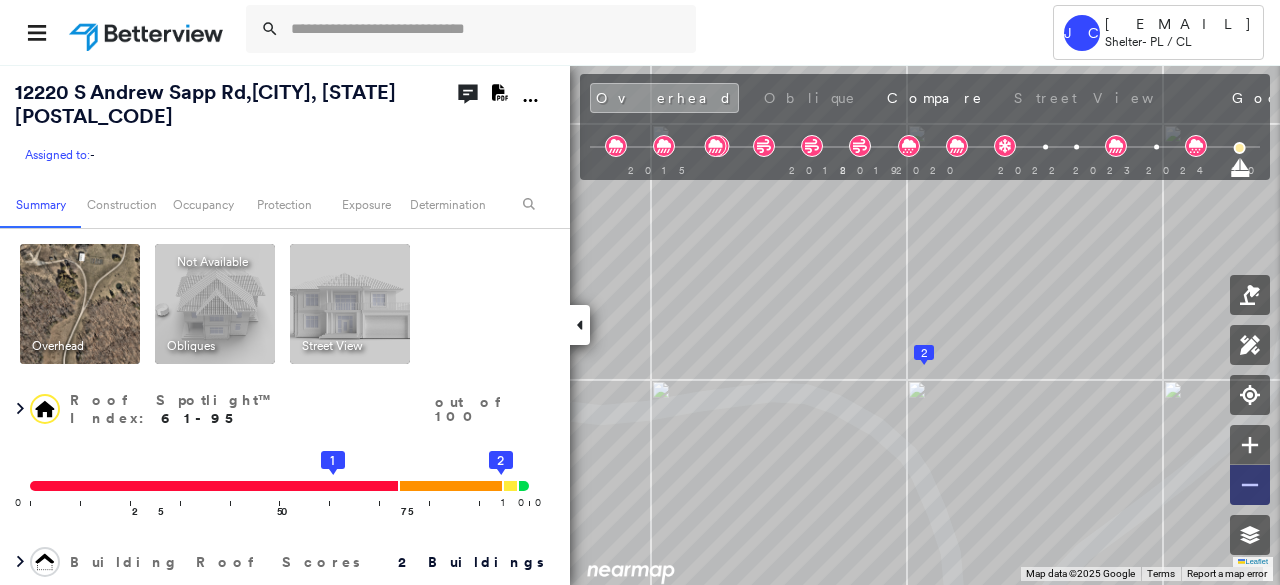 click 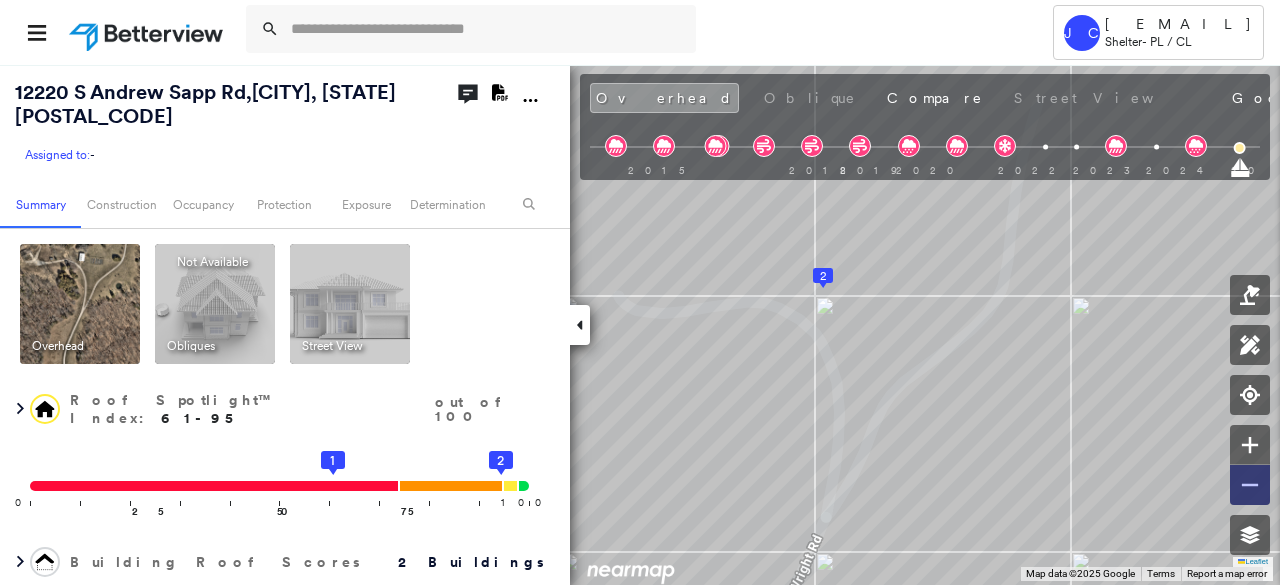 click 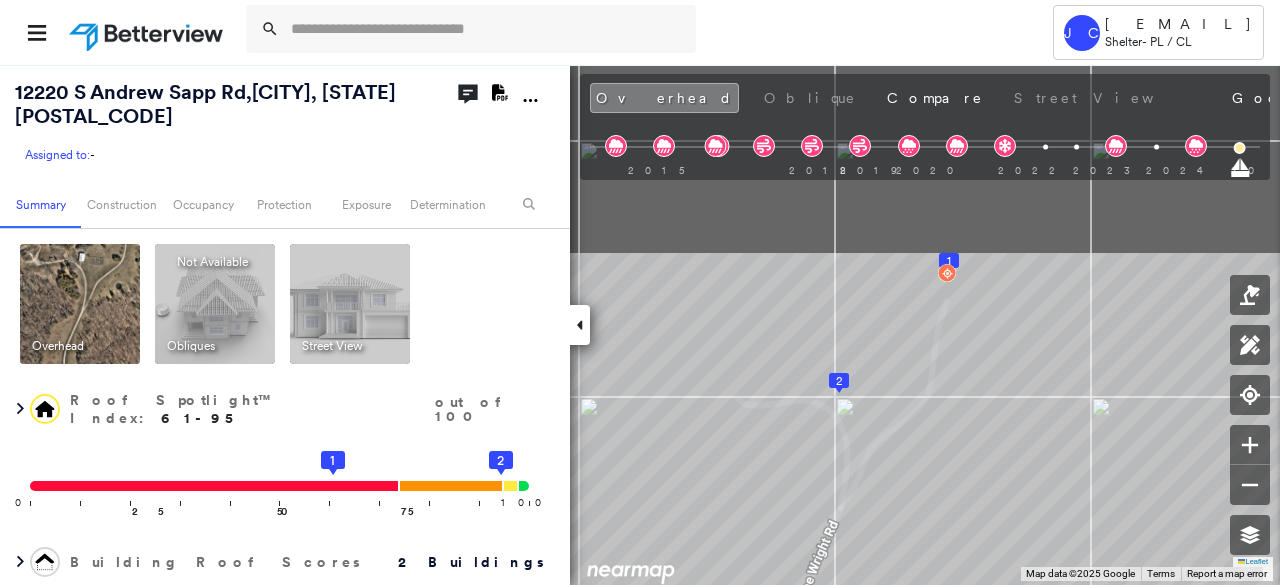 click on "Tower JC [EMAIL] Shelter  -   PL / CL [NUMBER] [STREET] ,  [CITY], [STATE] Assigned to:  - Assigned to:  - Assigned to:  - Open Comments Download PDF Report Summary Construction Occupancy Protection Exposure Determination Overhead Obliques Not Available ; Street View Roof Spotlight™ Index :  61-95 out of 100 0 100 25 50 75 1 2 Building Roof Scores 2 Buildings Policy Information Flags :  2 (0 cleared, 2 uncleared) Construction Roof Spotlights :  Zinc Staining, Staining, Tile or Shingle Staining, Translucent Roofing, Overhang and 3 more Property Features :  Junk and Wreckage, Water Hazard, Road (Drivable Surface), Asphalt, Nonwooden Construction Material and 6 more Roof Age :  All Buildings greater than 3 years old. 1 Building 1 :  3+ years 2 Building 2 :  3+ years Roof Size & Shape :  2 buildings  BuildZoom - Building Permit Data and Analysis Occupancy Place Detail Protection Exposure Fire Path FEMA Risk Index Wind Claim Predictor: Most Risky 1   out of  5 Additional Perils :    :" at bounding box center (640, 292) 